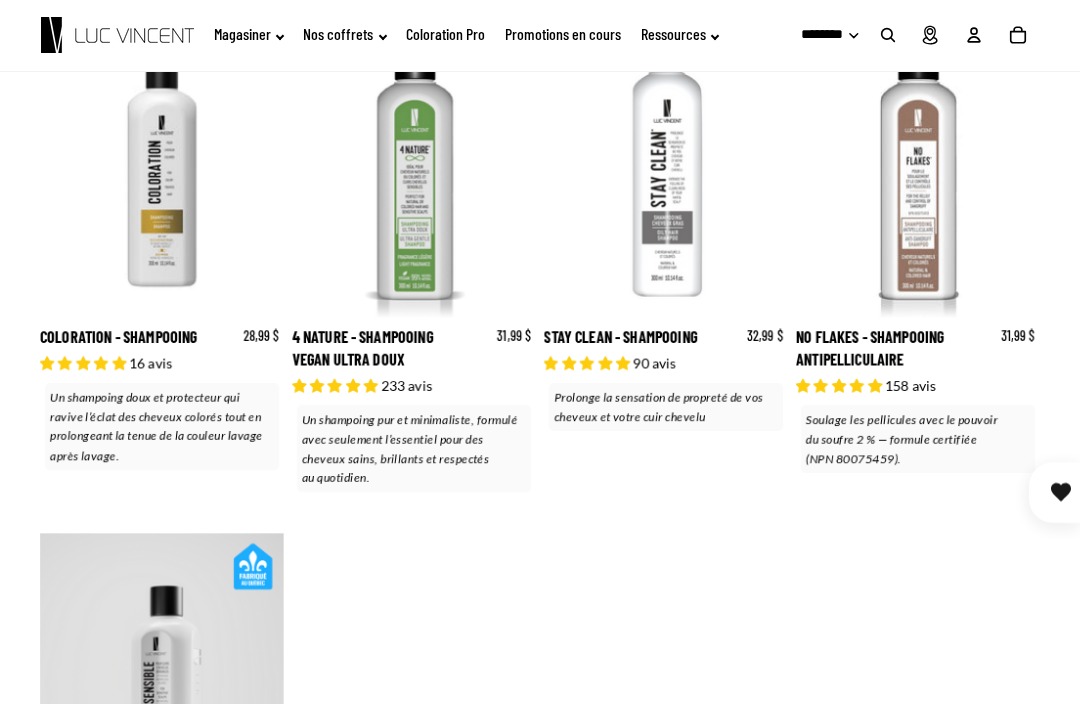 scroll, scrollTop: 1318, scrollLeft: 0, axis: vertical 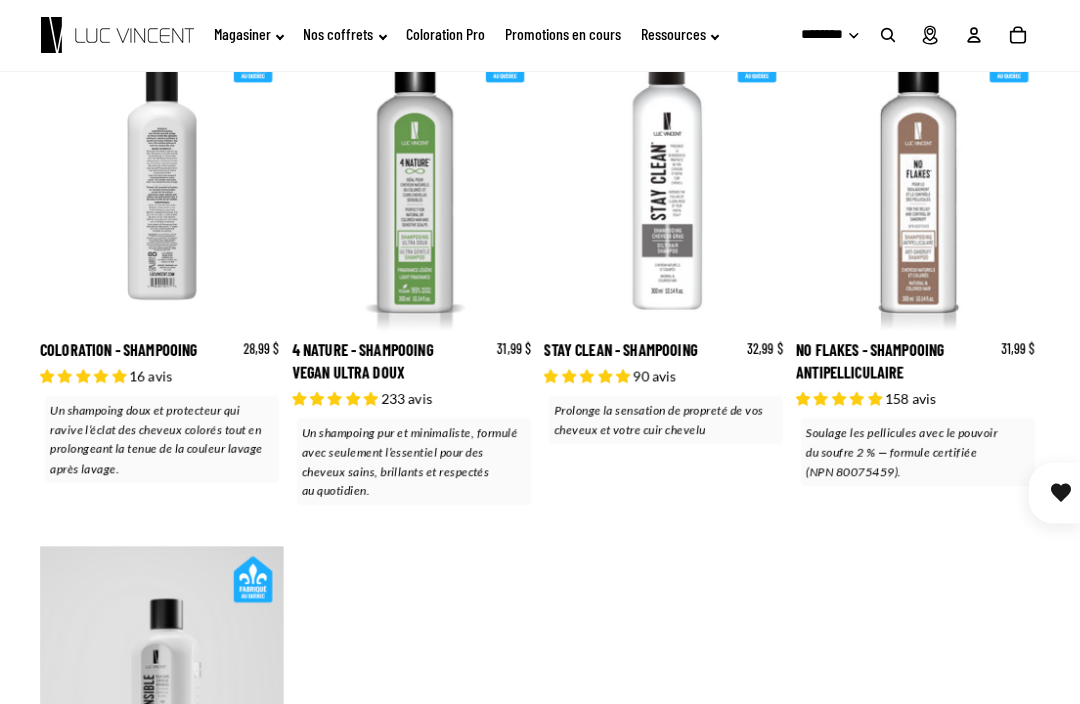 click on "Coloration - Shampooing" at bounding box center [162, 268] 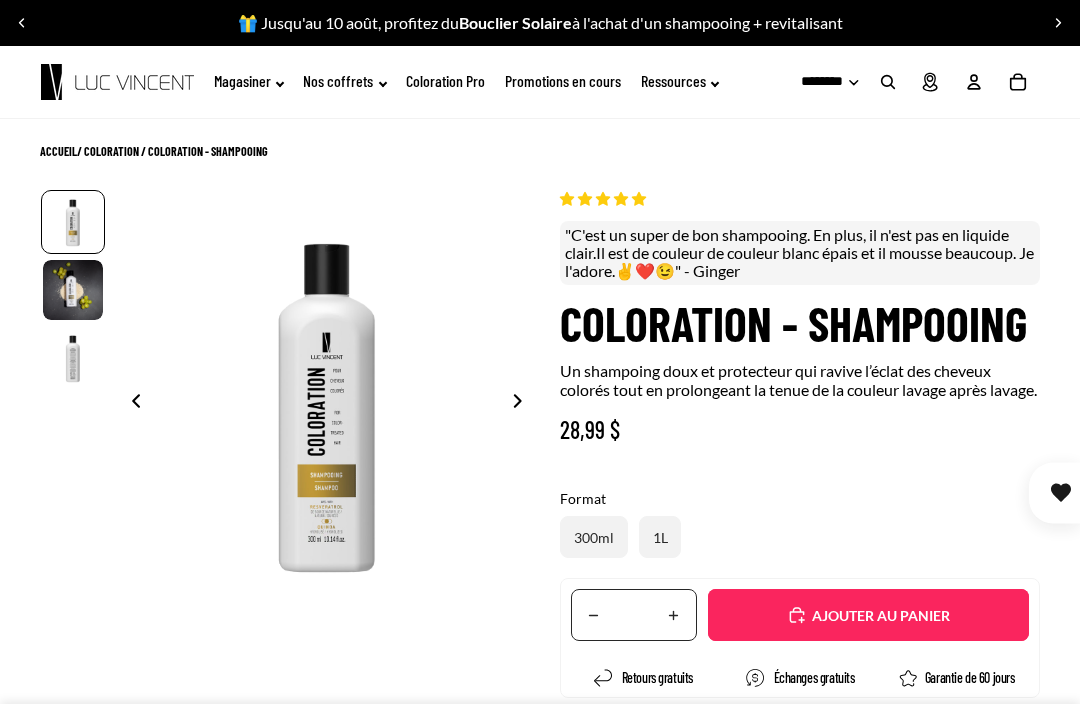 scroll, scrollTop: 0, scrollLeft: 0, axis: both 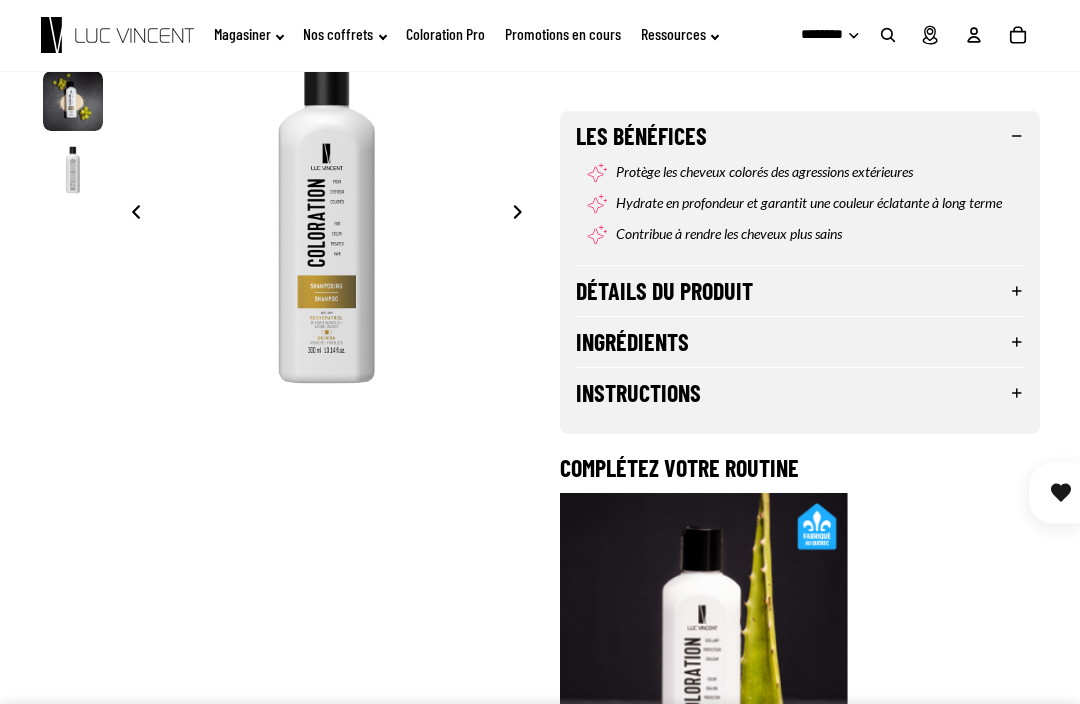 click on "Détails du produit" at bounding box center (800, 291) 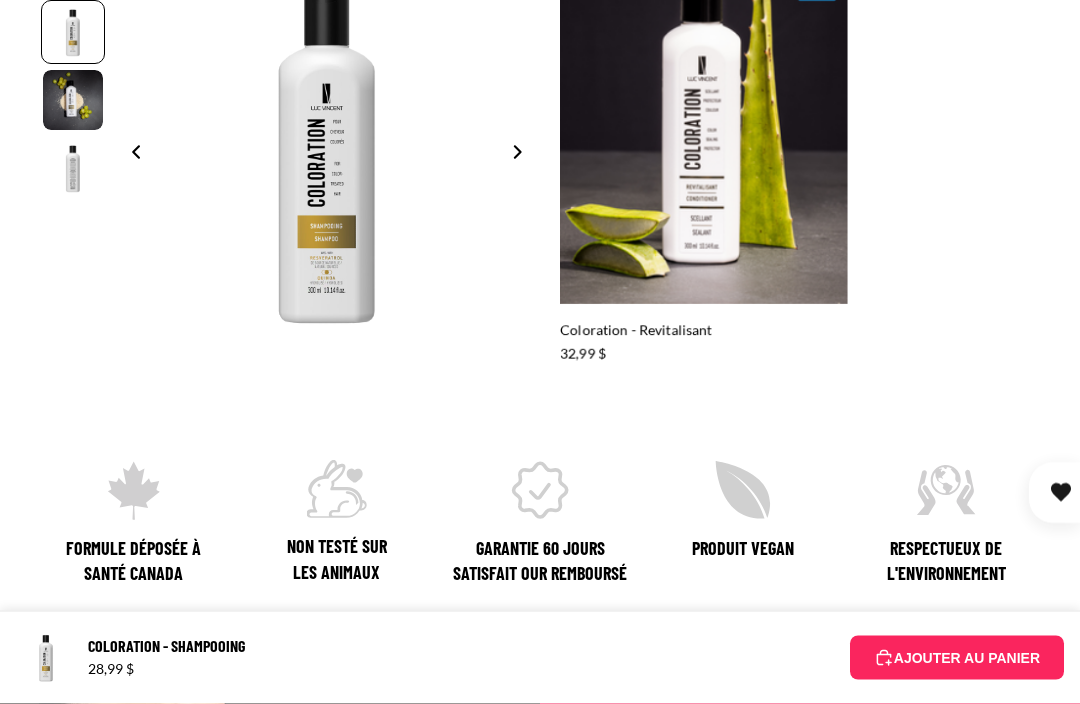 scroll, scrollTop: 1248, scrollLeft: 0, axis: vertical 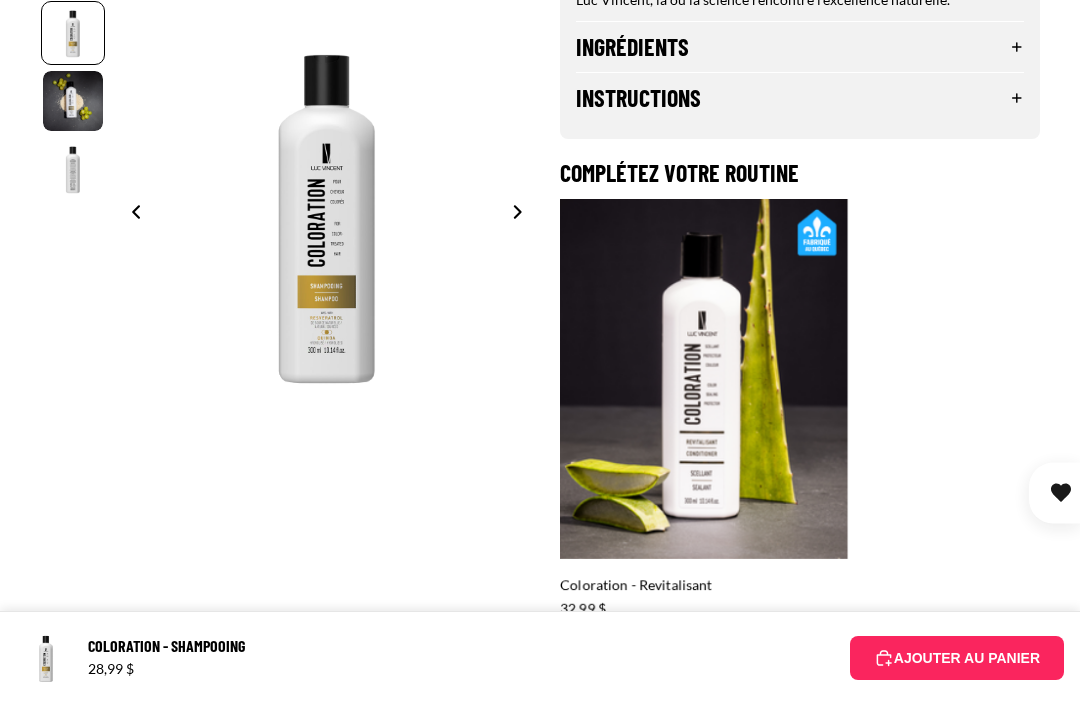 click on "Ingrédients" at bounding box center (800, 47) 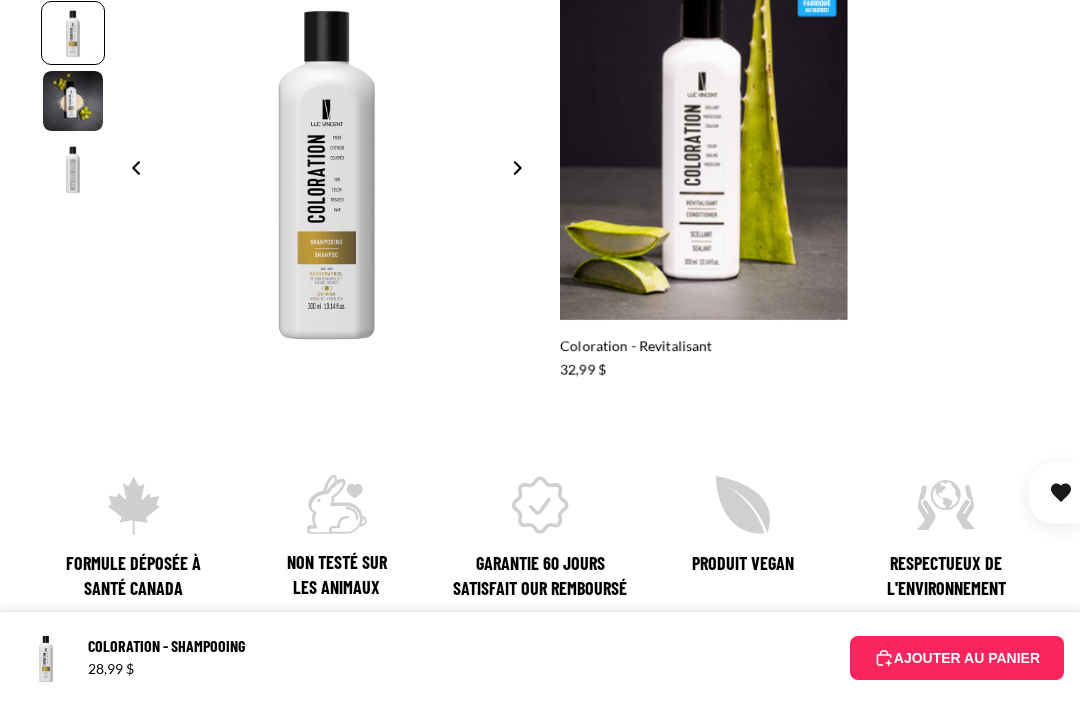 scroll, scrollTop: 2002, scrollLeft: 0, axis: vertical 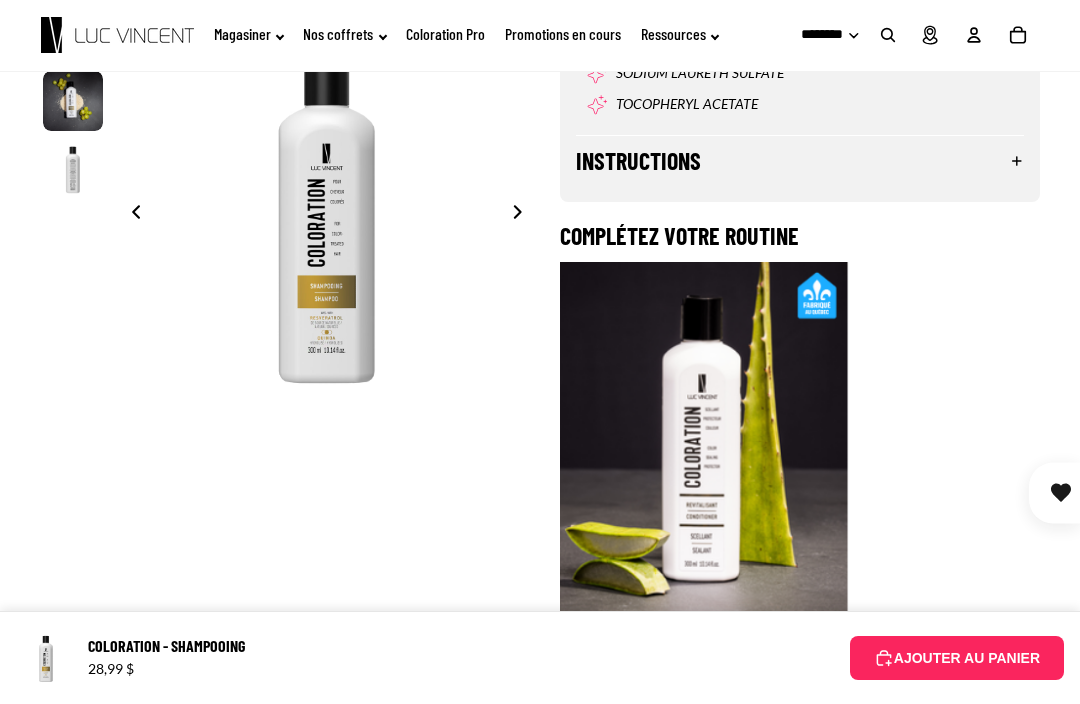 click on "Instructions" at bounding box center [800, 161] 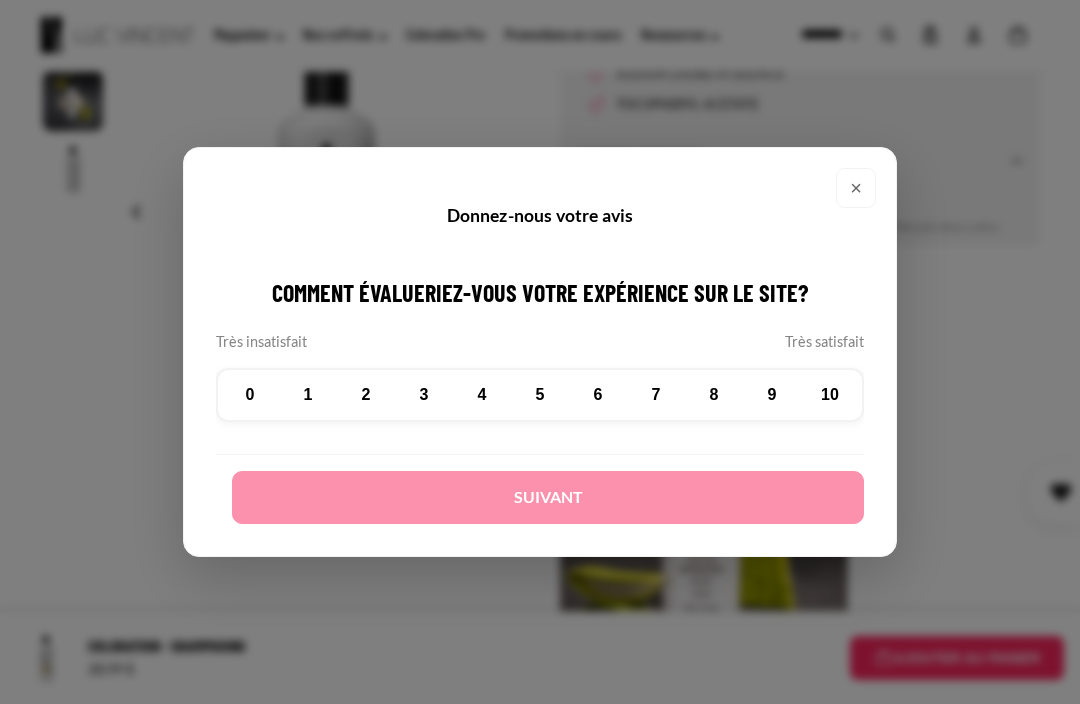 scroll, scrollTop: 2005, scrollLeft: 0, axis: vertical 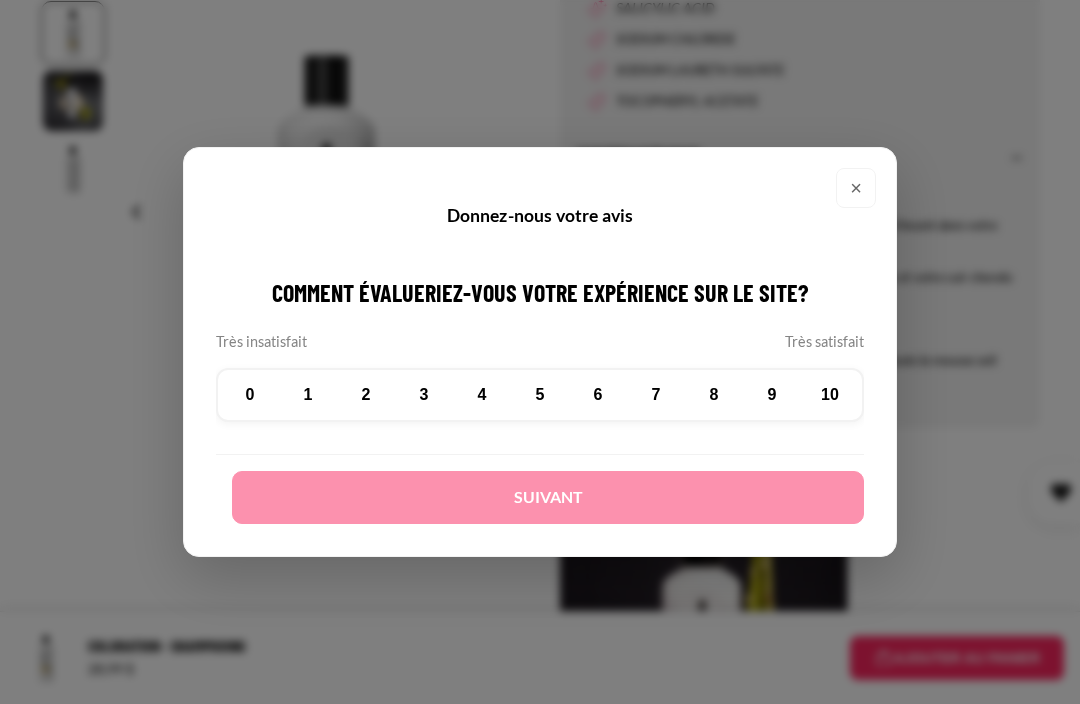 click on "×" at bounding box center (856, 188) 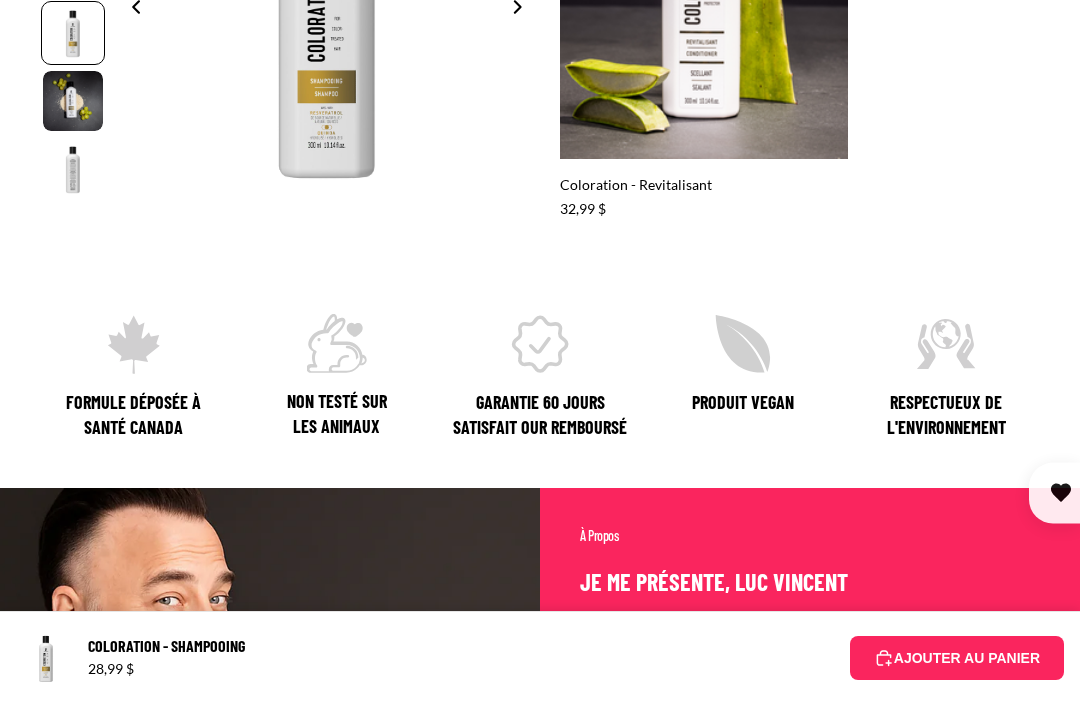 scroll, scrollTop: 2711, scrollLeft: 0, axis: vertical 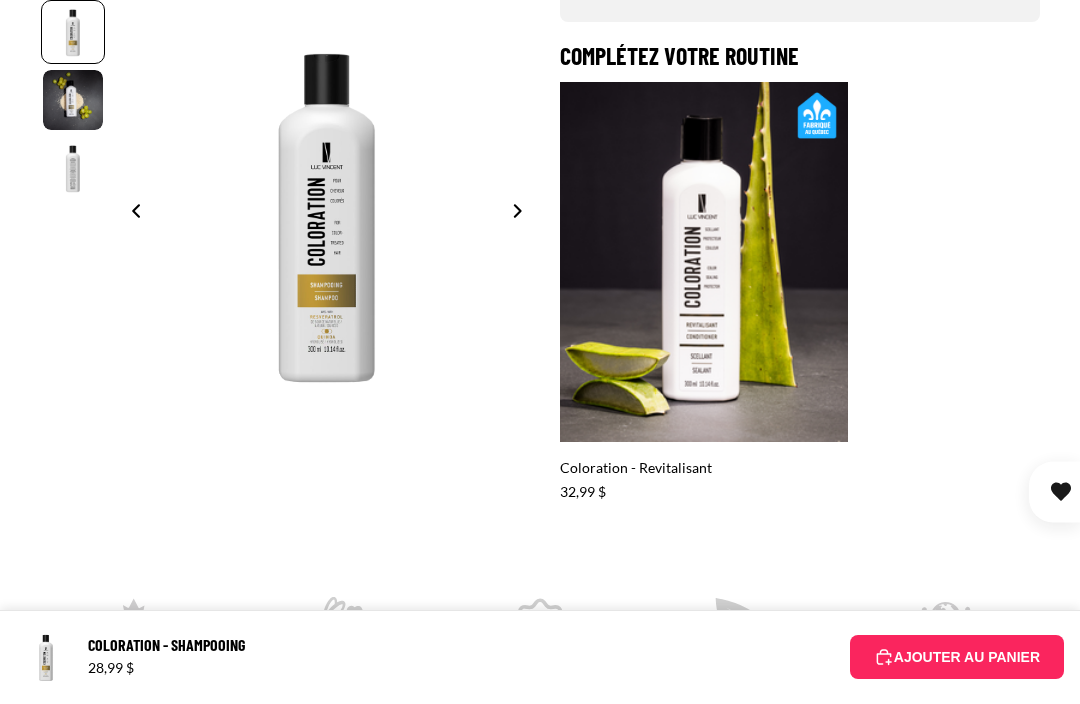 click at bounding box center (523, 214) 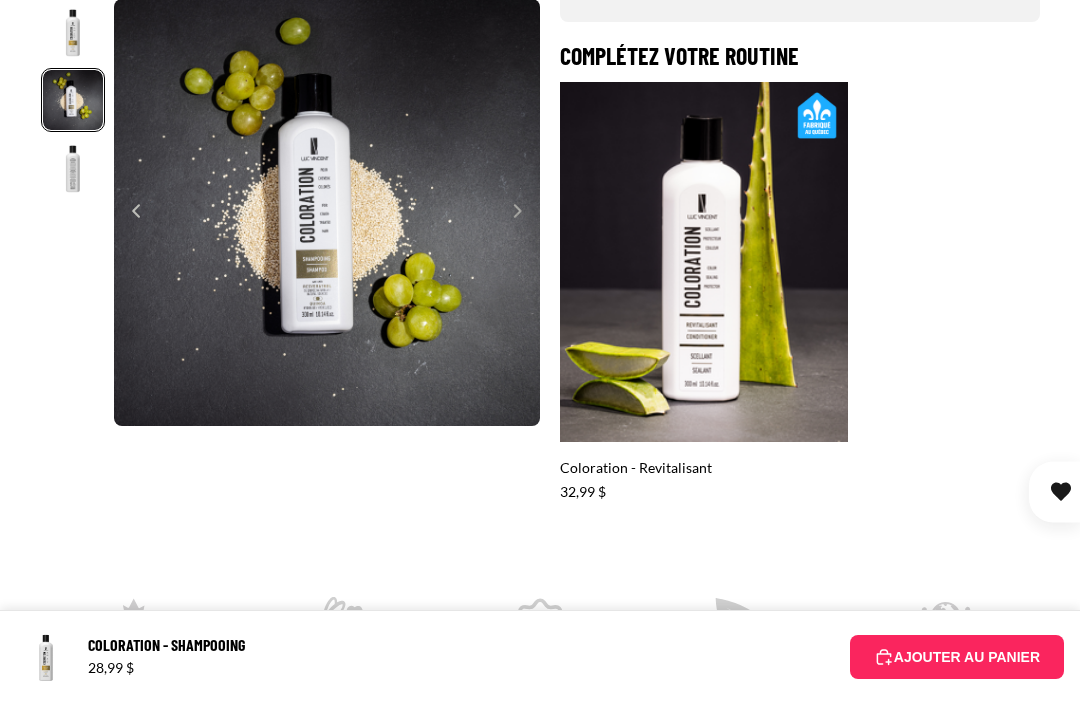 scroll, scrollTop: 0, scrollLeft: 427, axis: horizontal 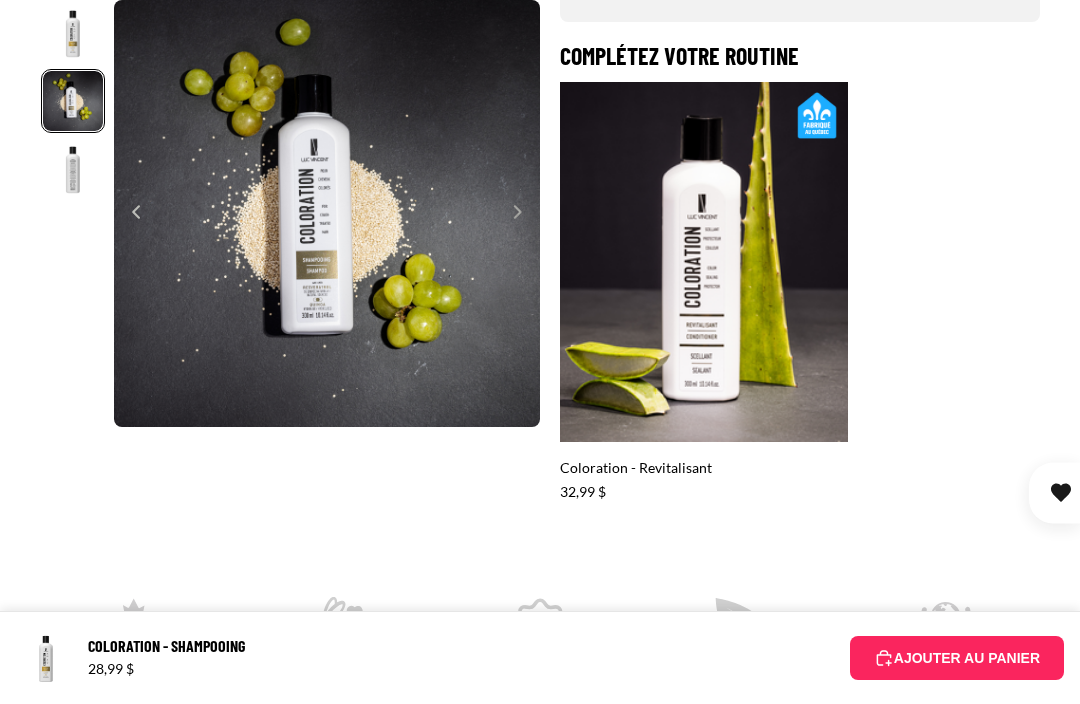 click at bounding box center [523, 214] 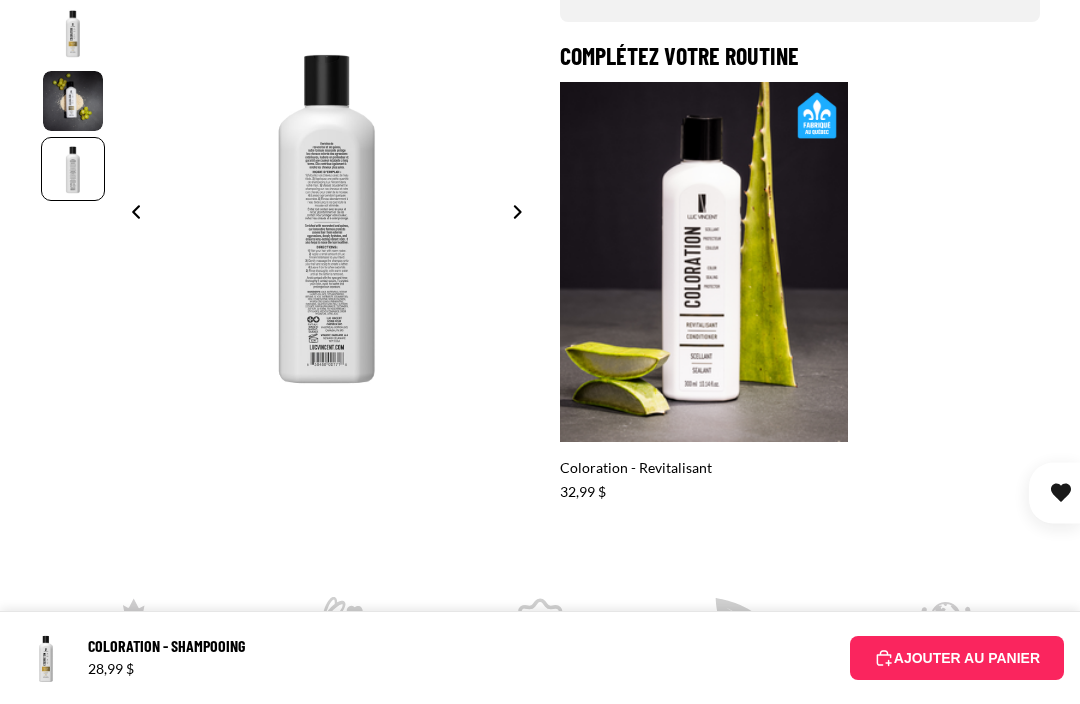 scroll, scrollTop: 0, scrollLeft: 854, axis: horizontal 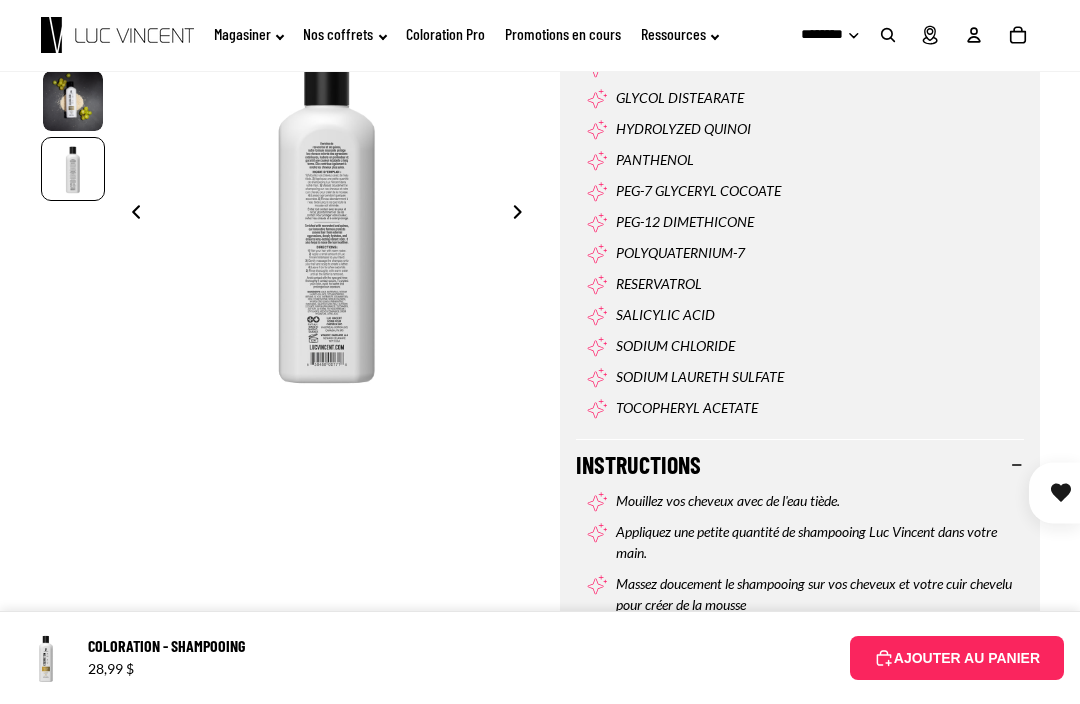 click on "Nos coffrets" 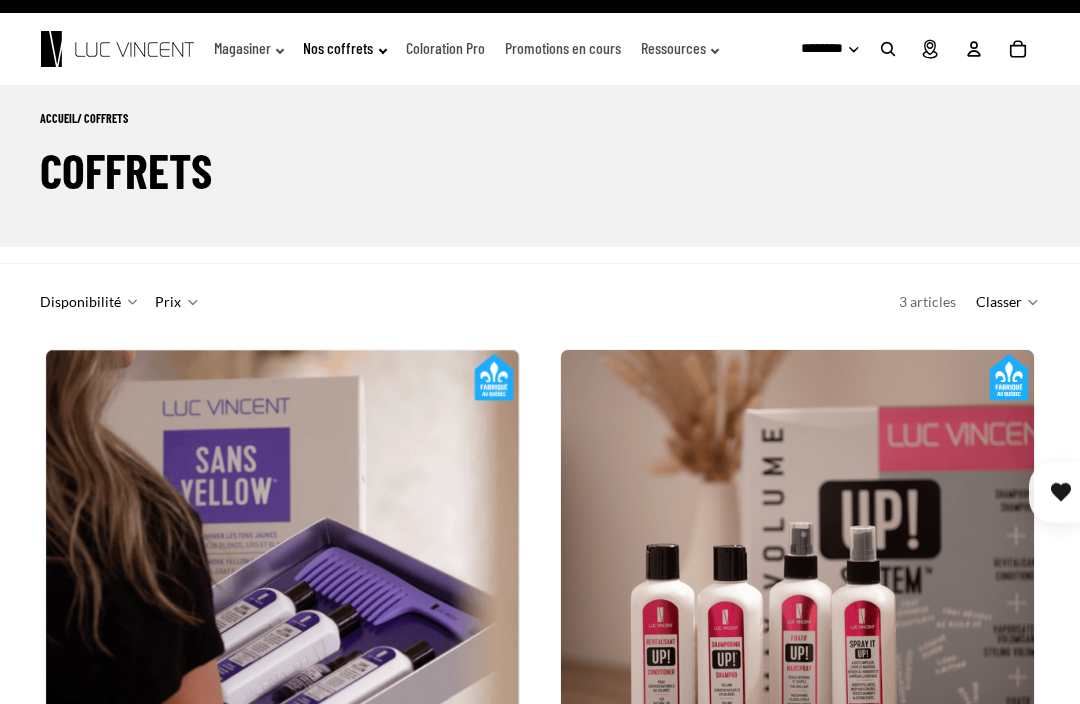 scroll, scrollTop: 0, scrollLeft: 0, axis: both 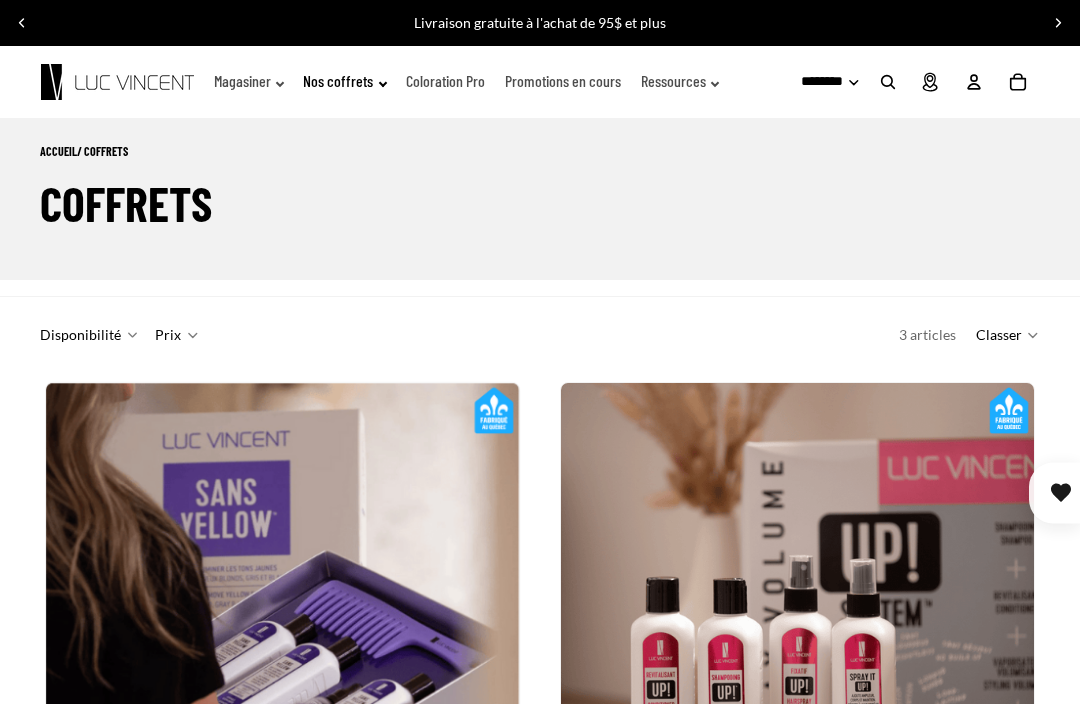 click on "Coloration Pro" 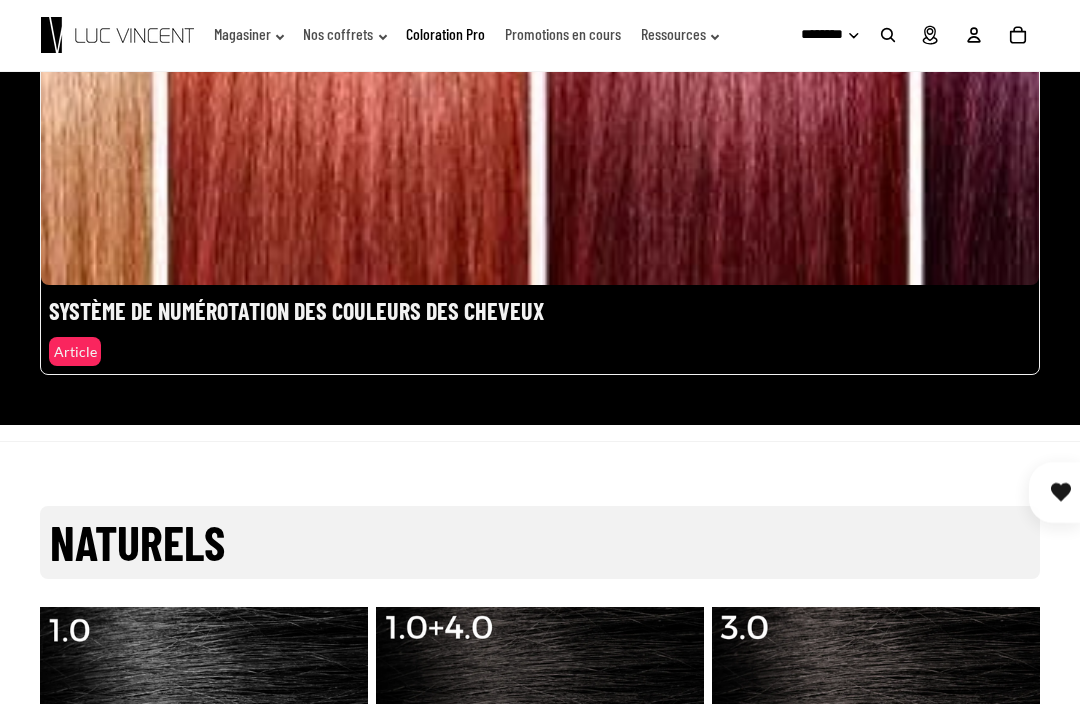 scroll, scrollTop: 2217, scrollLeft: 0, axis: vertical 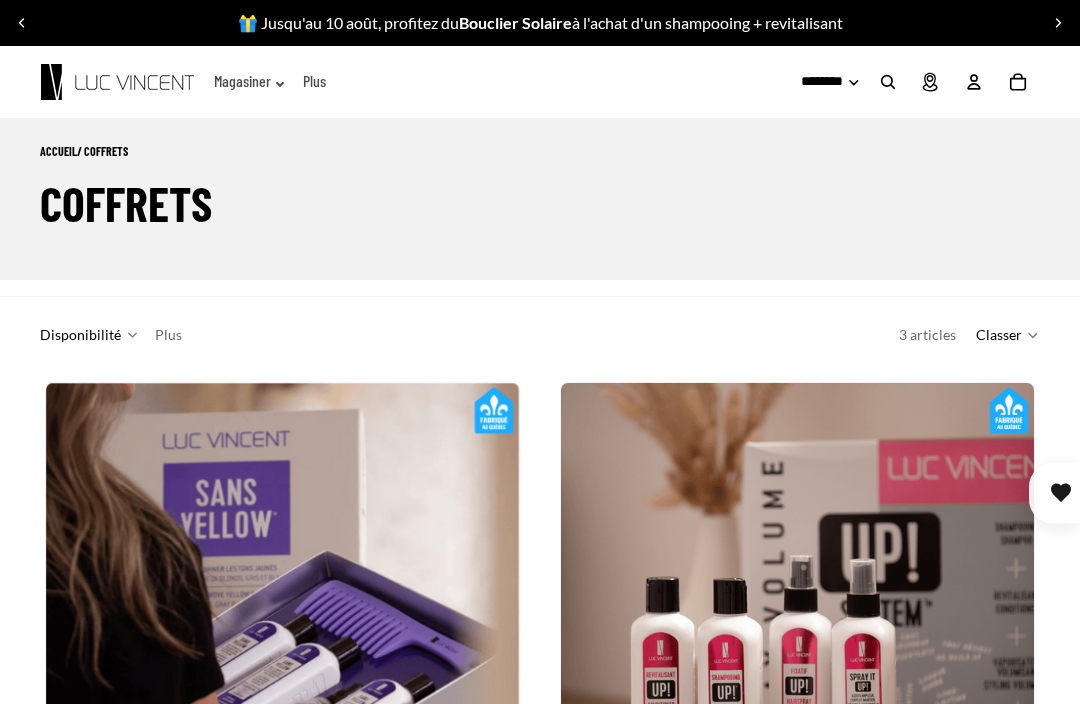 click on "Magasiner" 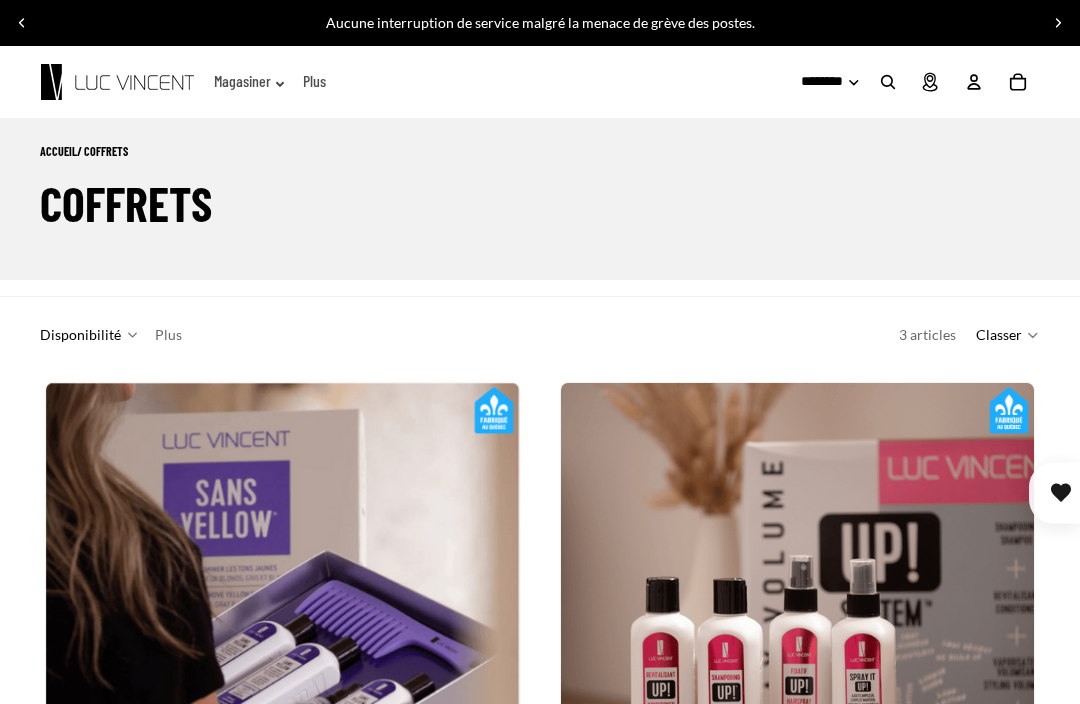 click on "Magasiner" 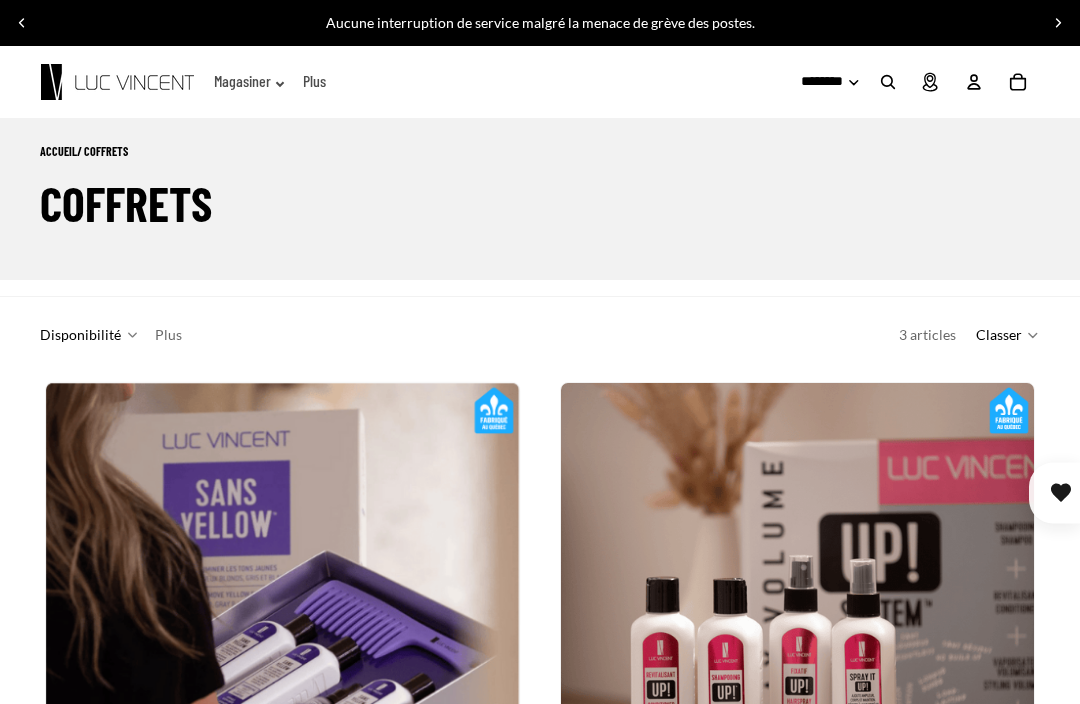 click on "Magasiner" 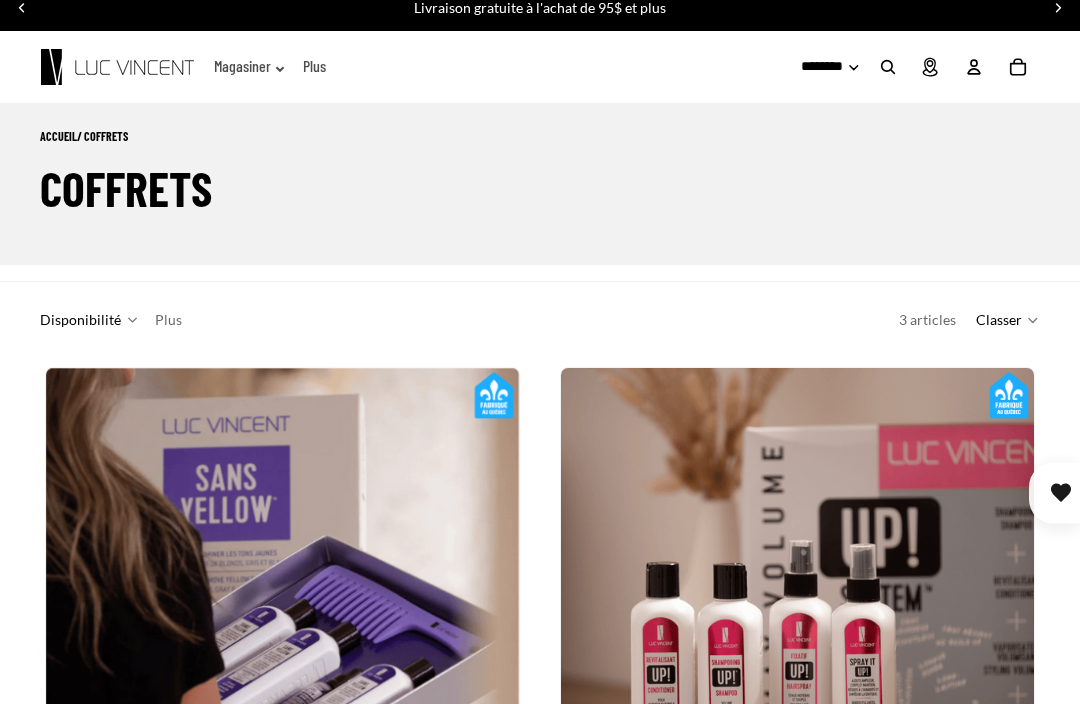 scroll, scrollTop: 0, scrollLeft: 0, axis: both 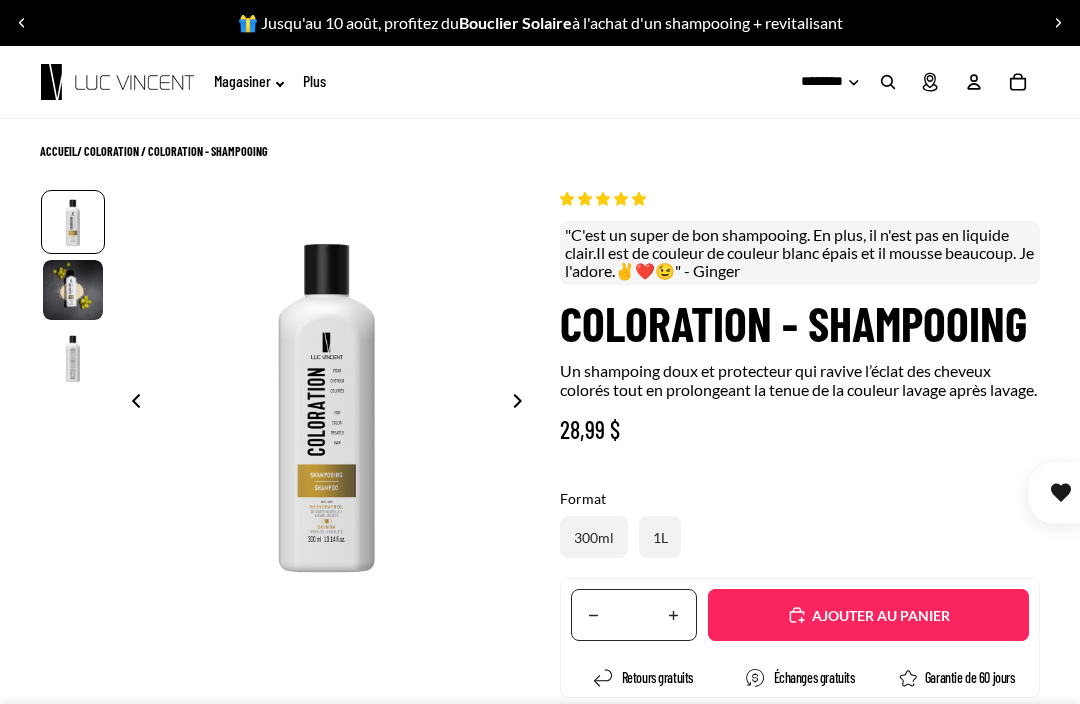 select on "**********" 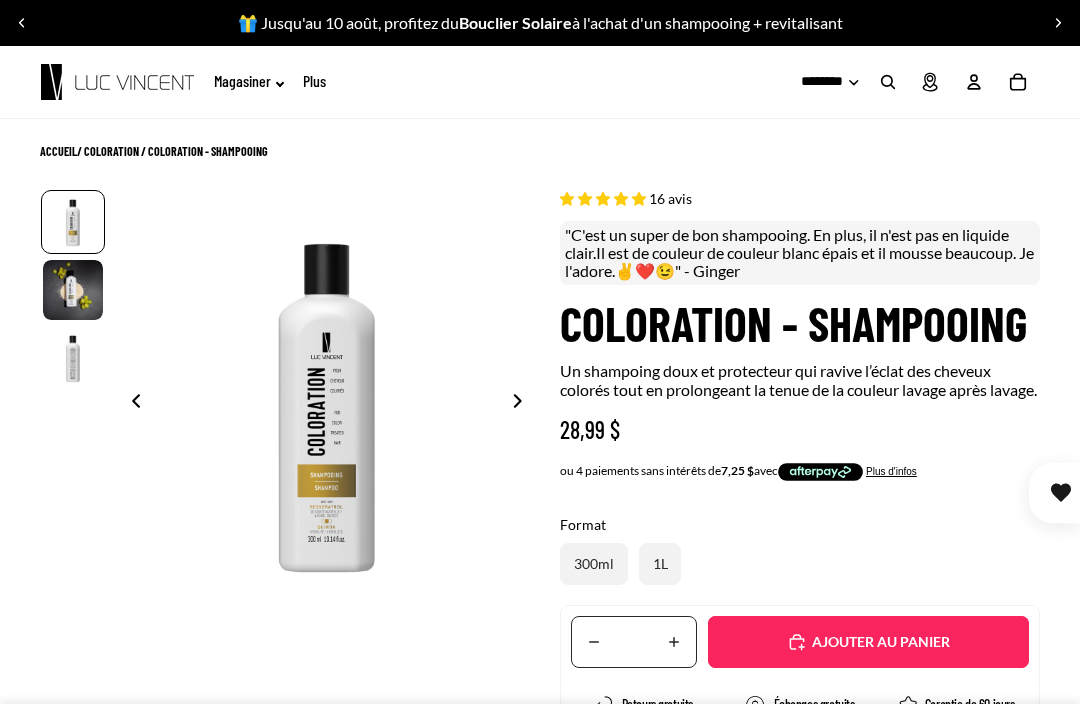 scroll, scrollTop: 0, scrollLeft: 608, axis: horizontal 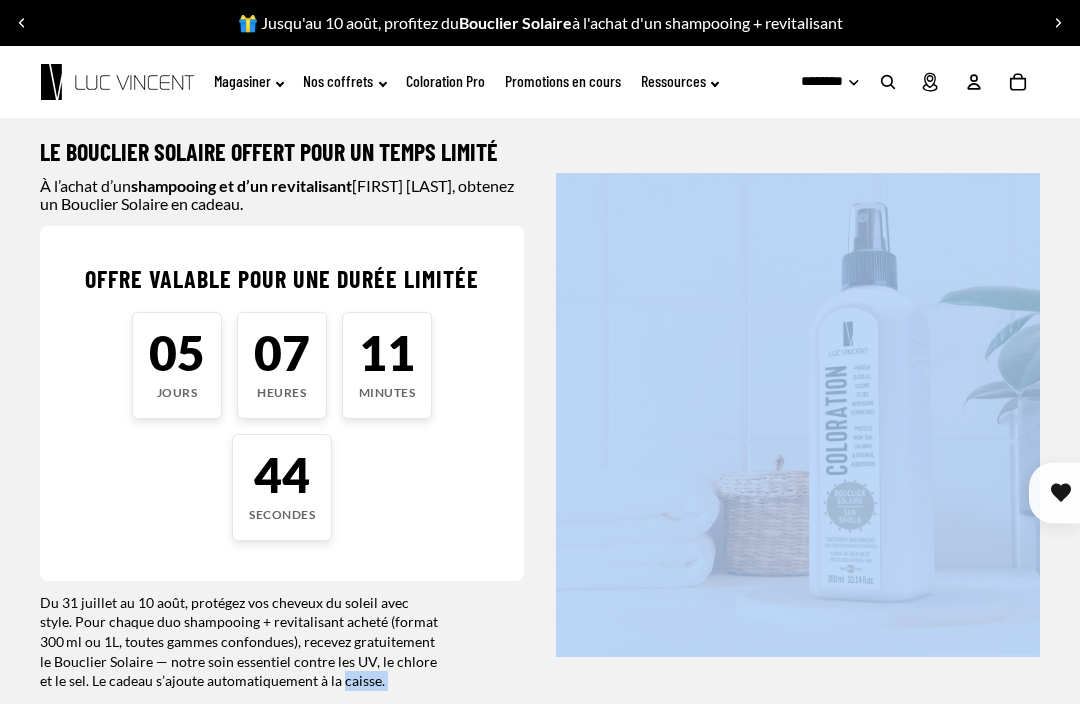 click on "Magasiner" 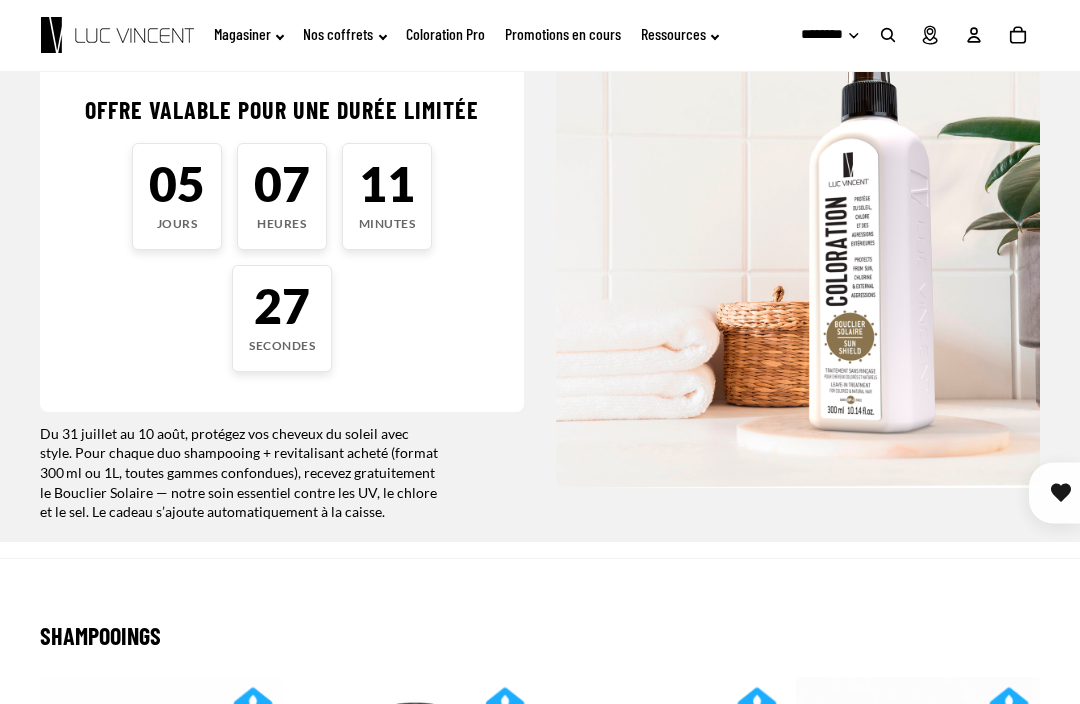 scroll, scrollTop: 0, scrollLeft: 0, axis: both 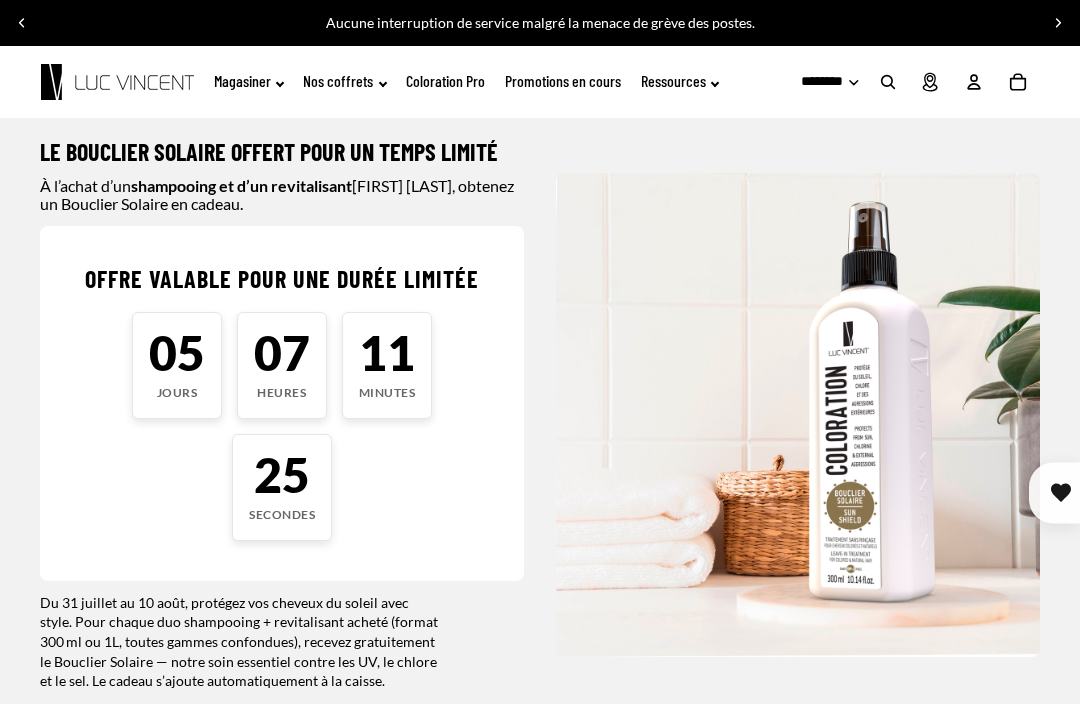 click on "Ressources" 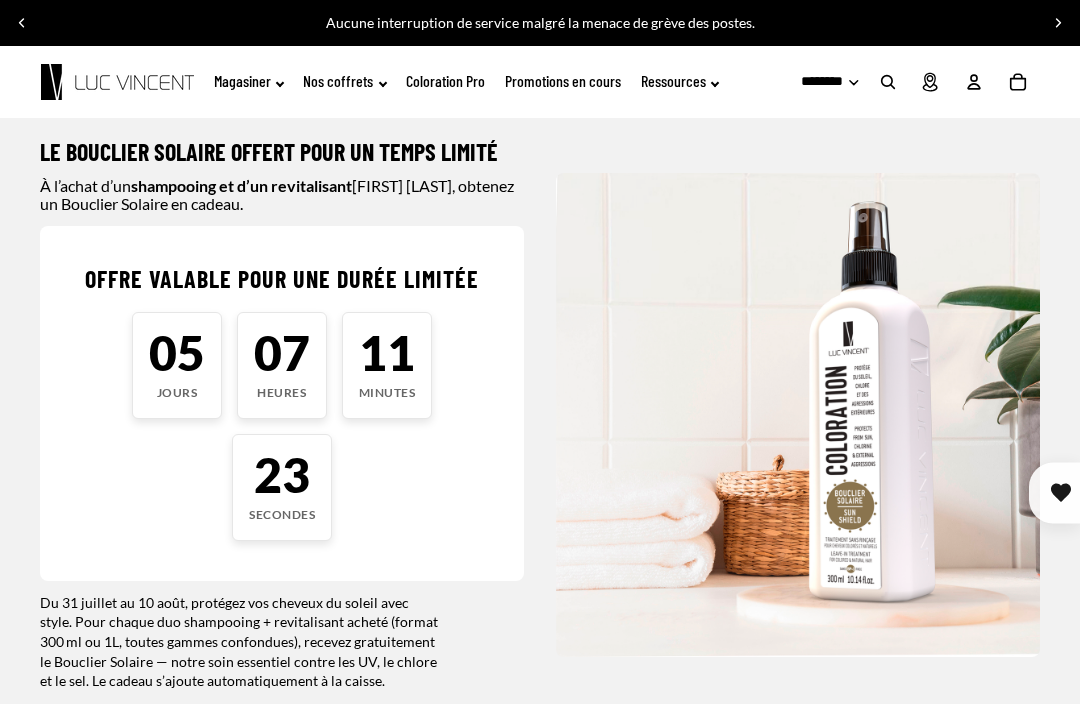 click on "Ressources" 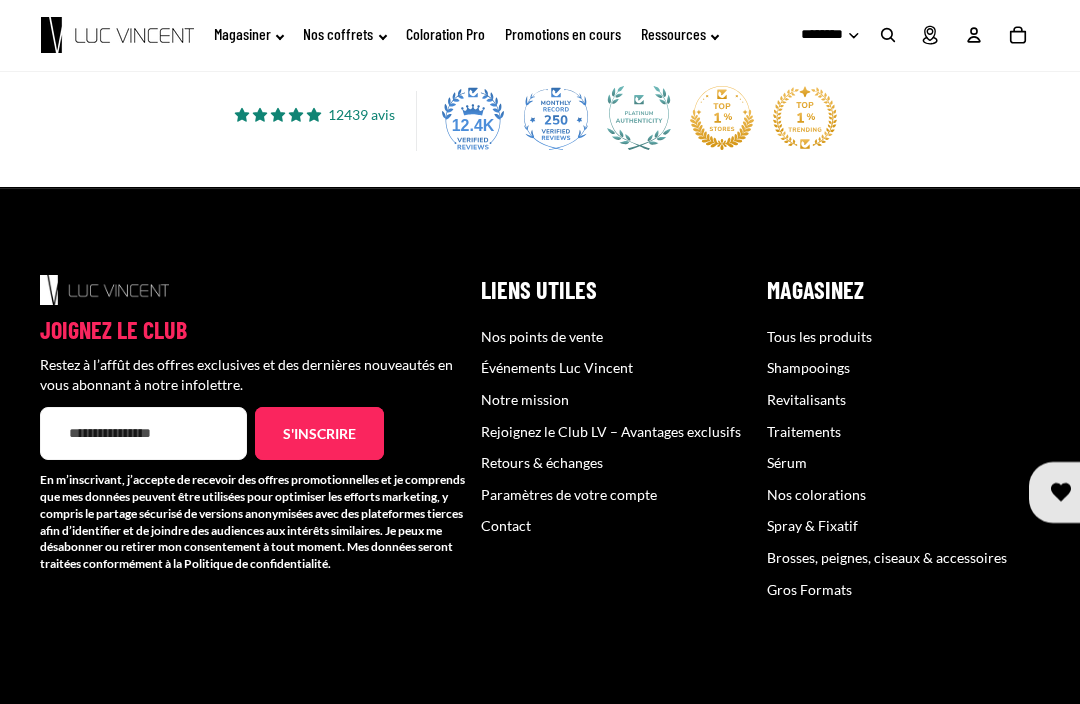 scroll, scrollTop: 3912, scrollLeft: 0, axis: vertical 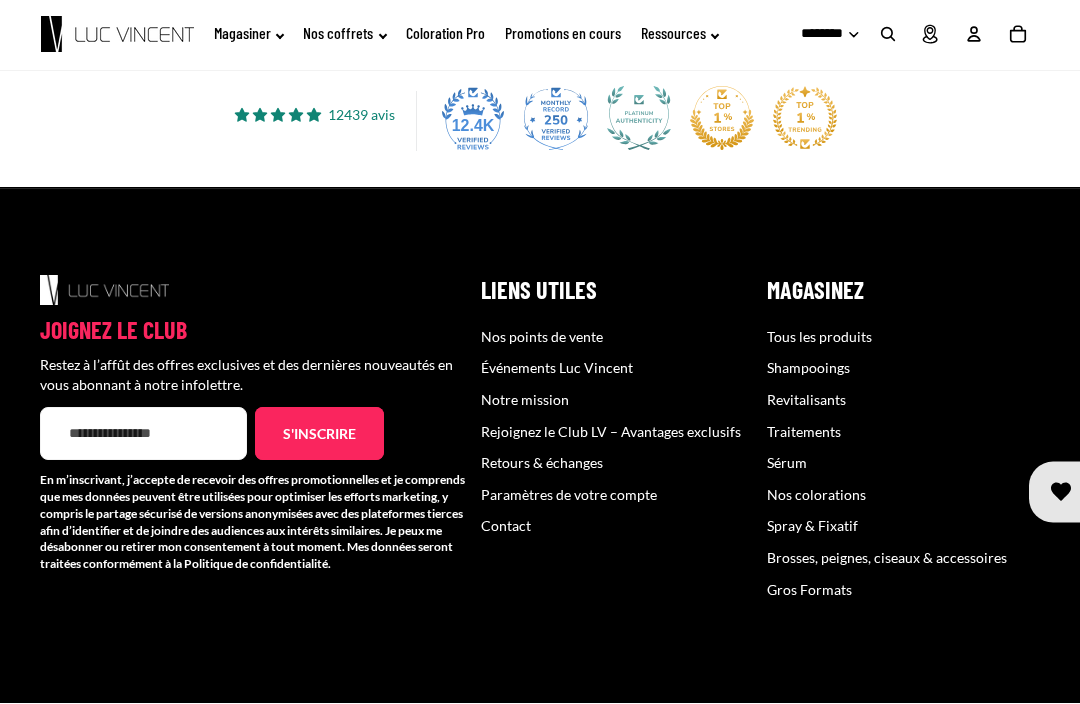 click on "Traitements" at bounding box center (804, 432) 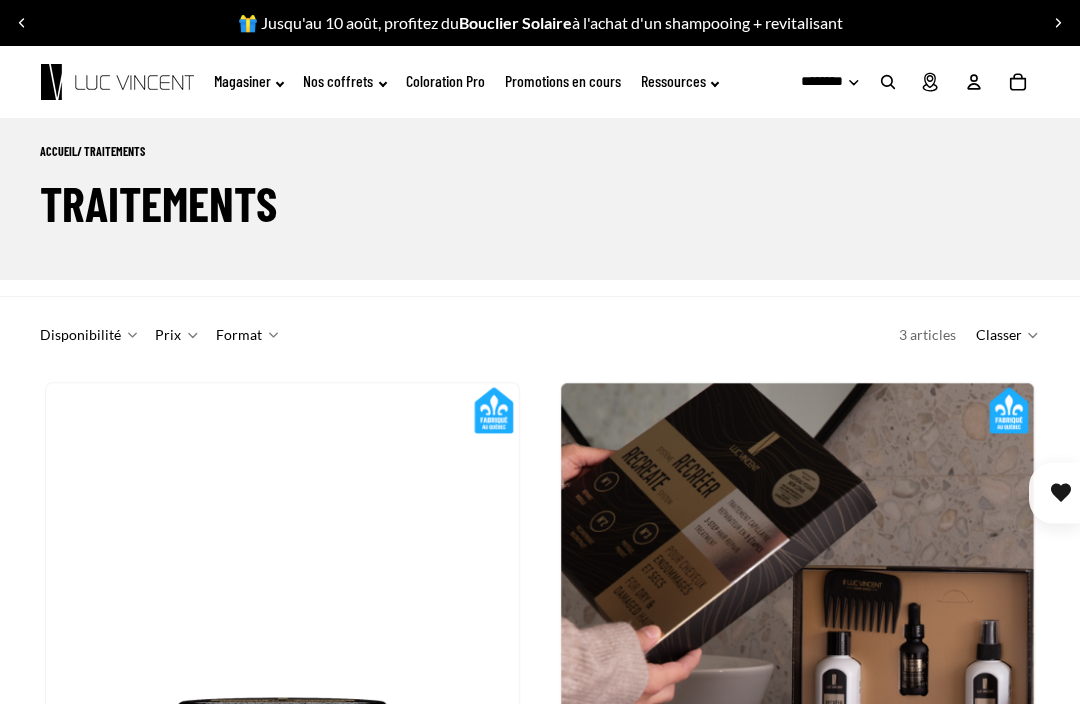 scroll, scrollTop: 15, scrollLeft: 0, axis: vertical 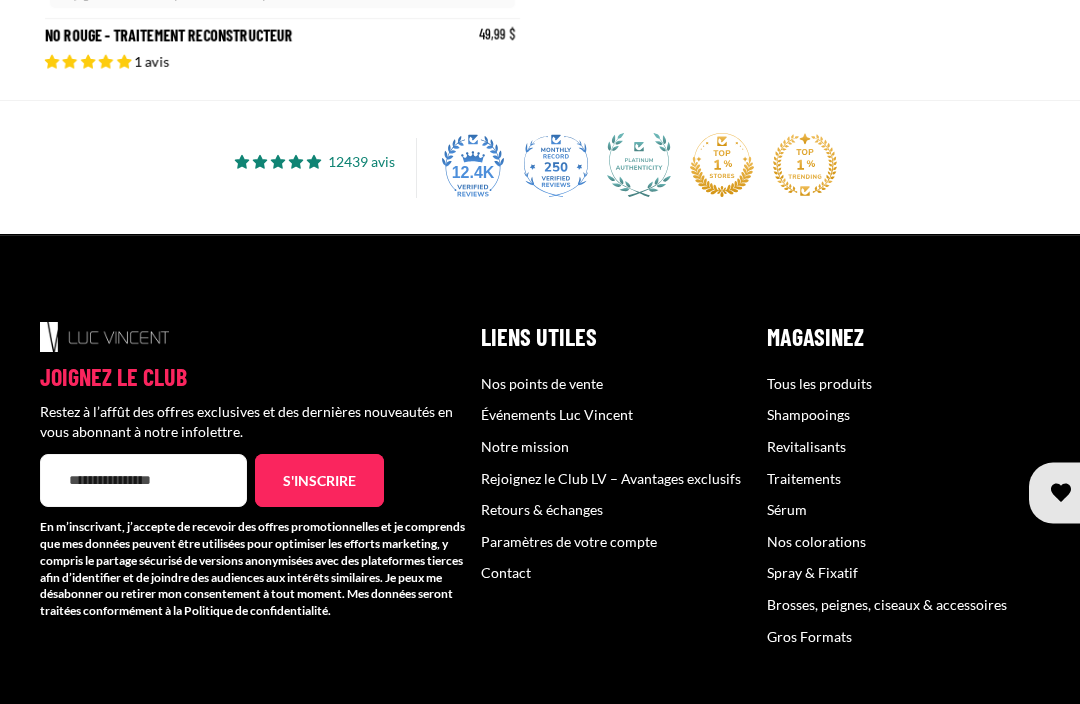 click on "Sérum" at bounding box center (787, 509) 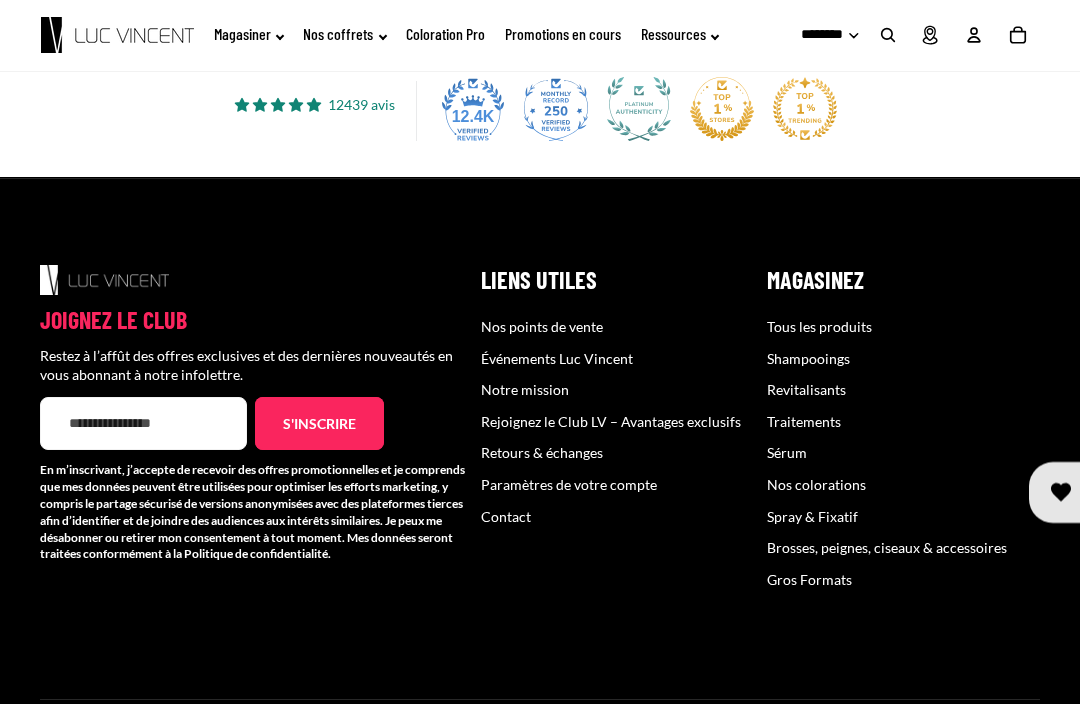 scroll, scrollTop: 966, scrollLeft: 0, axis: vertical 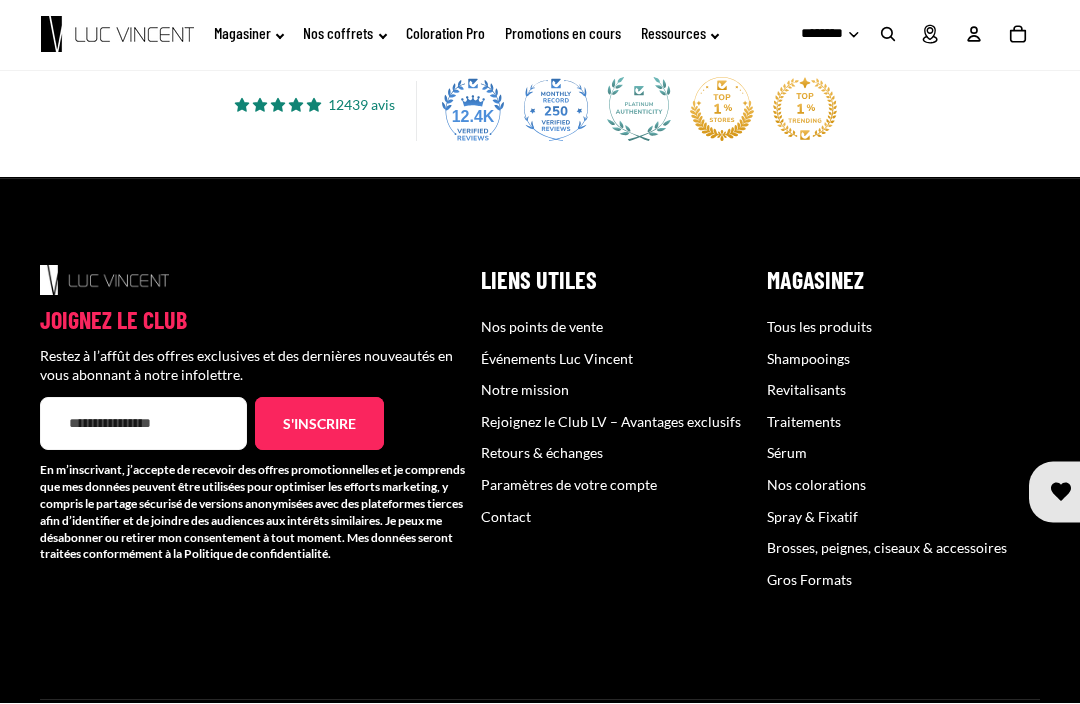click on "Spray & Fixatif" at bounding box center [812, 517] 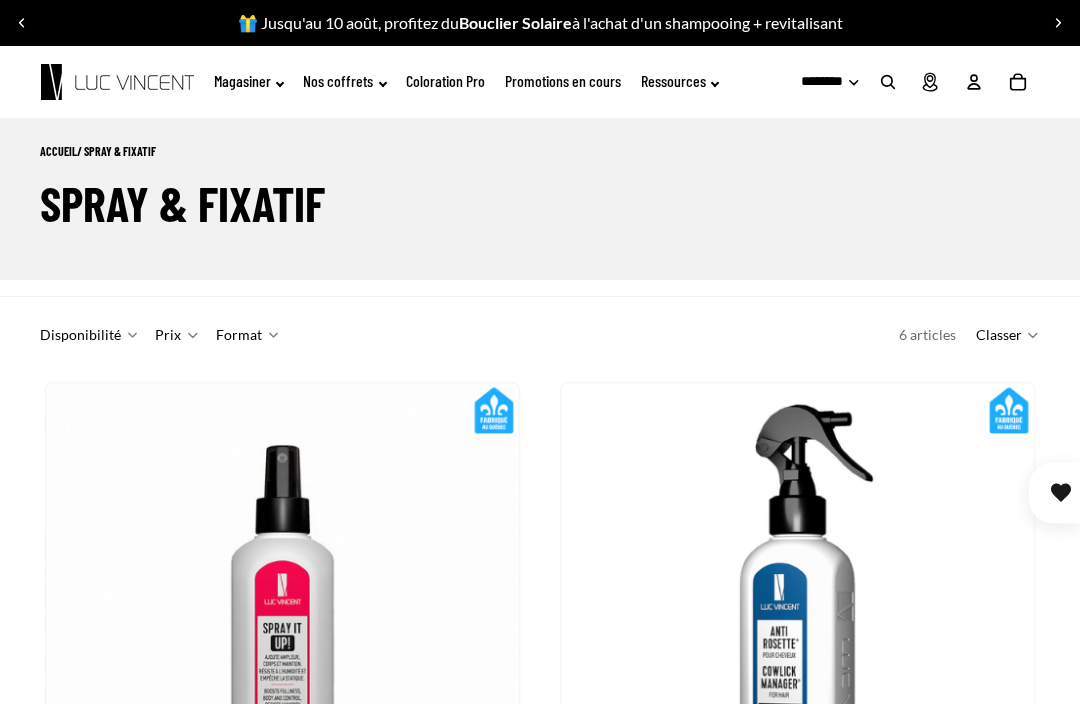 scroll, scrollTop: 452, scrollLeft: 0, axis: vertical 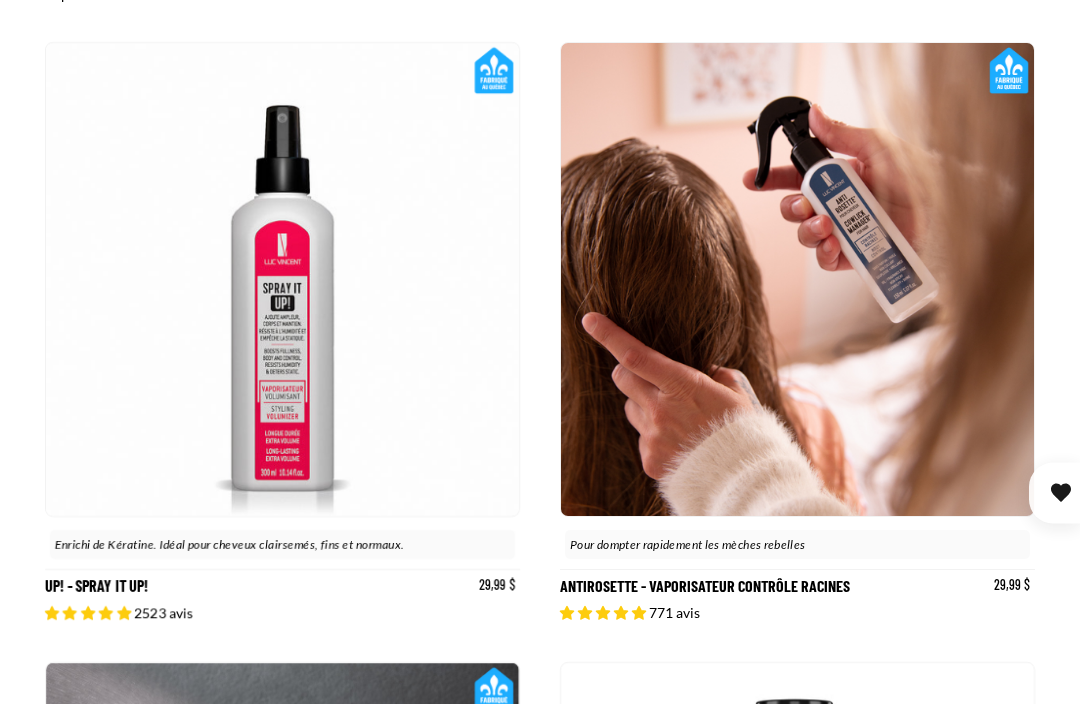 click on "Antirosette - Vaporisateur Contrôle Racines" at bounding box center [797, 332] 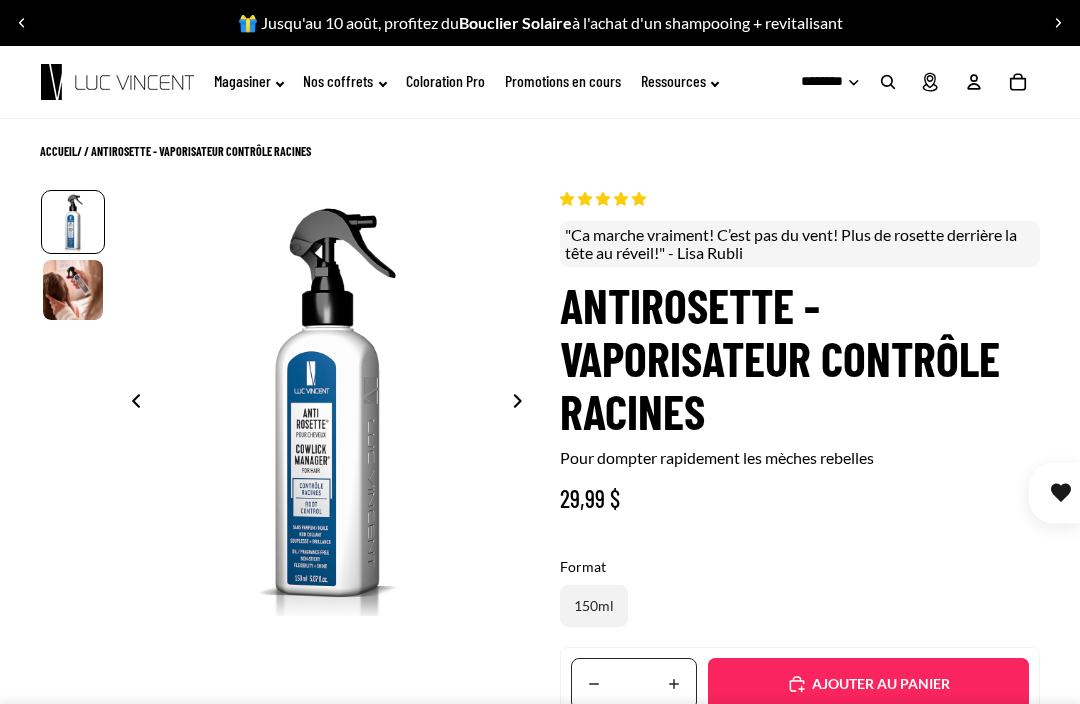 scroll, scrollTop: 0, scrollLeft: 0, axis: both 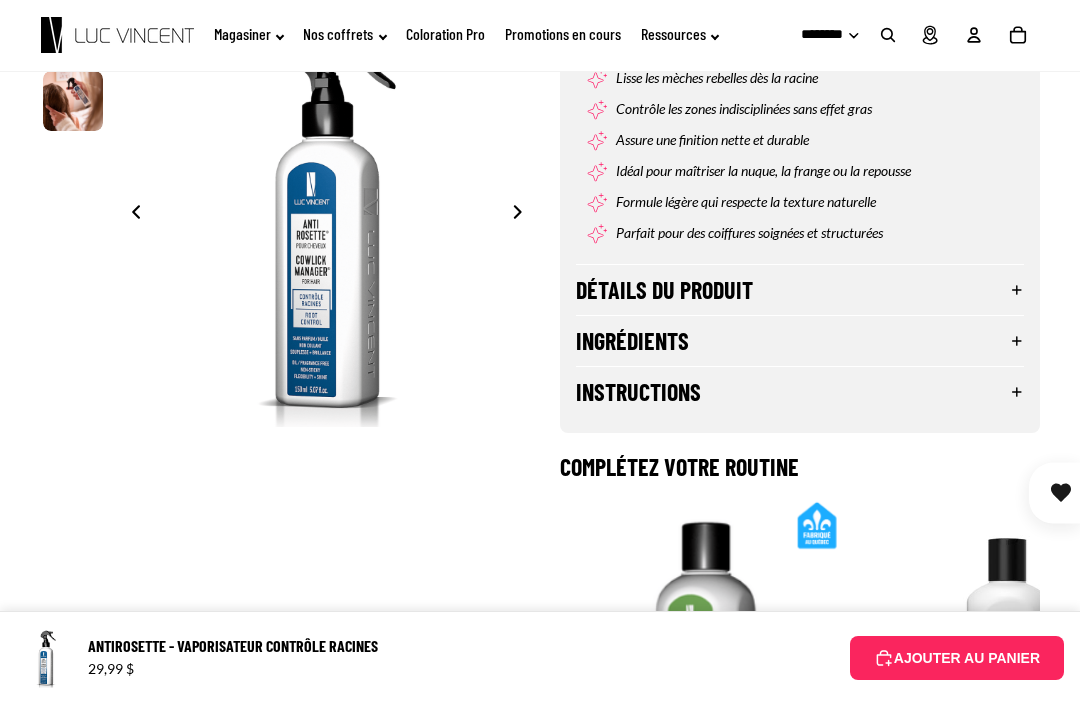 click on "Détails du produit" at bounding box center (800, 290) 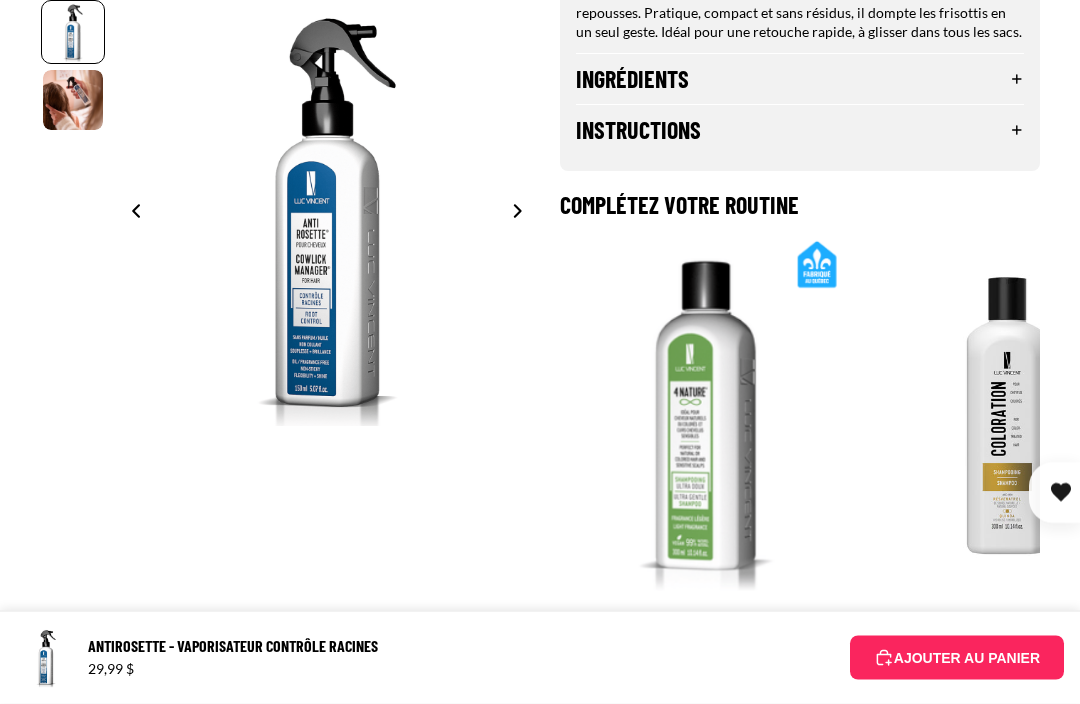 scroll, scrollTop: 1193, scrollLeft: 0, axis: vertical 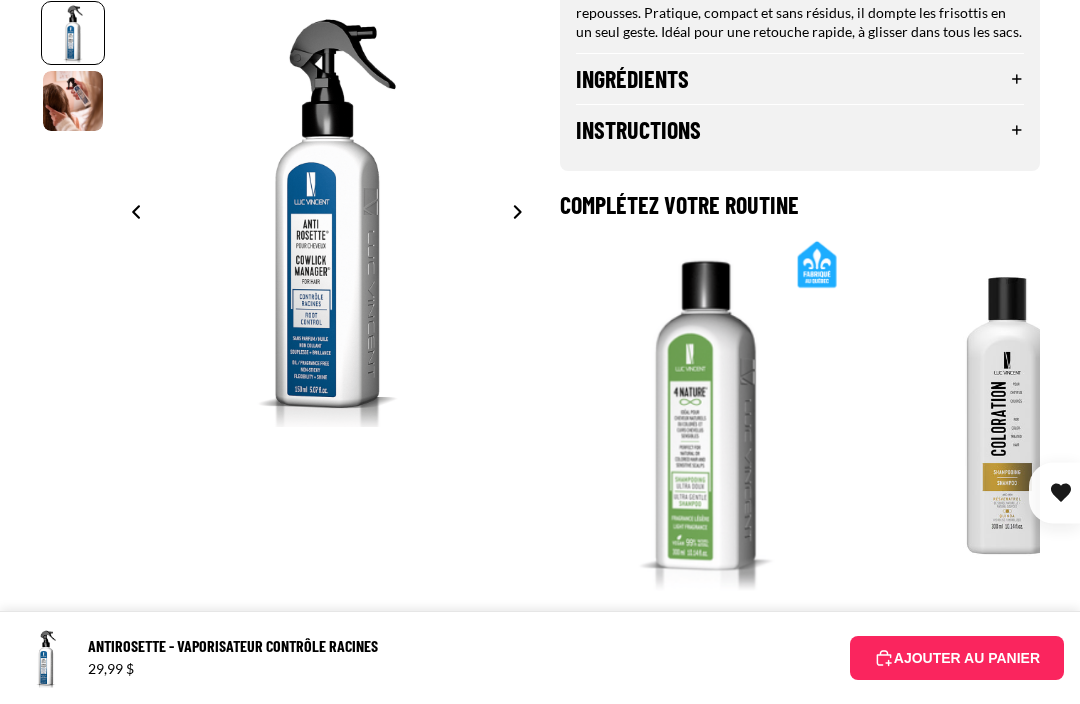 click on "Instructions" at bounding box center (800, 130) 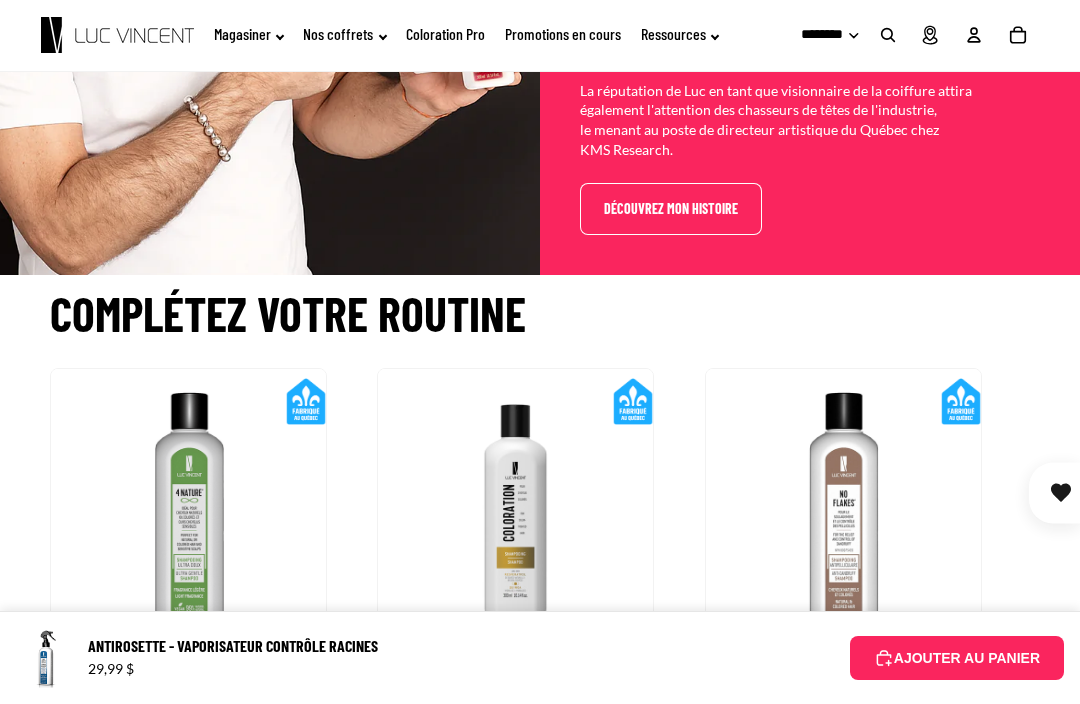 scroll, scrollTop: 4738, scrollLeft: 0, axis: vertical 